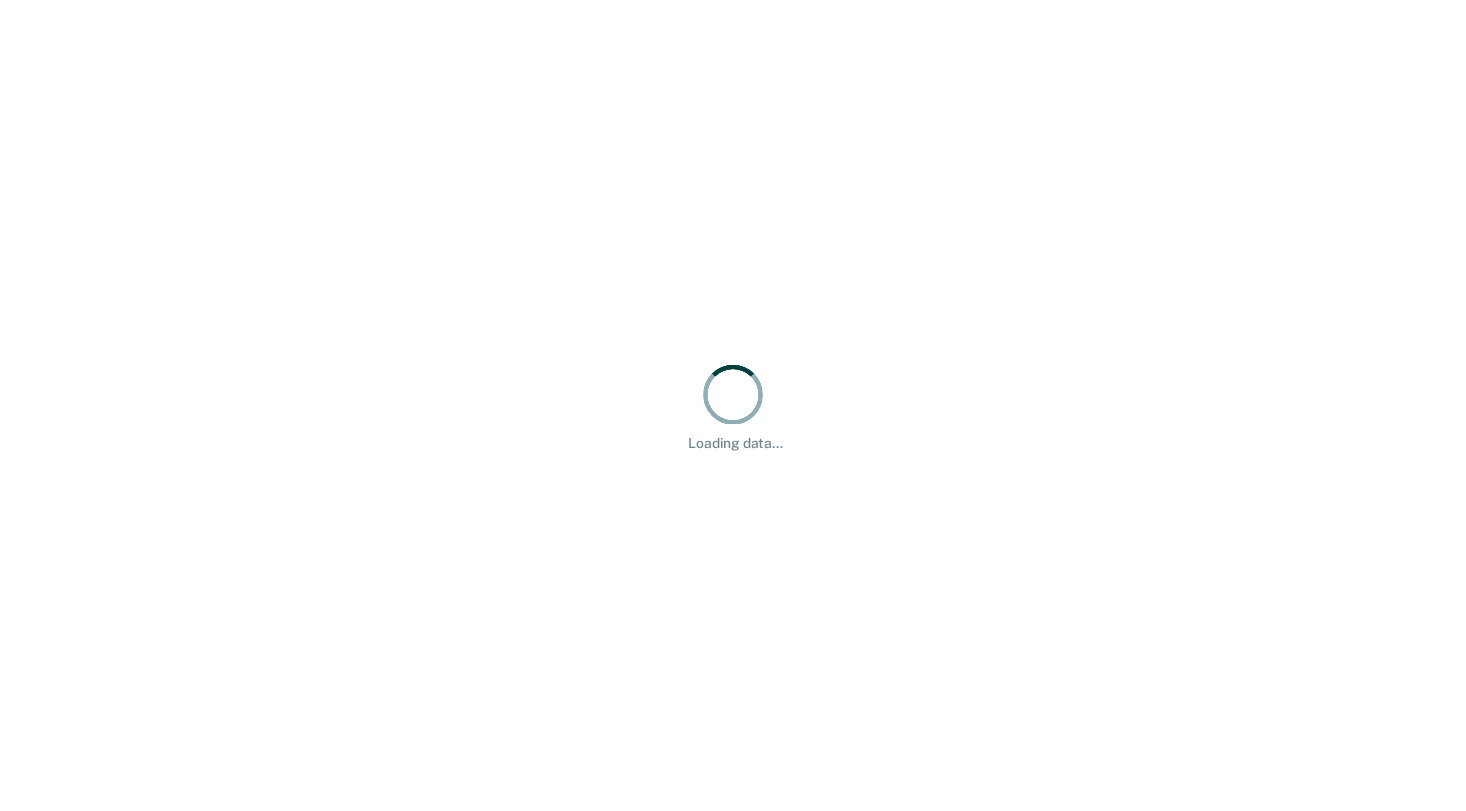 scroll, scrollTop: 0, scrollLeft: 0, axis: both 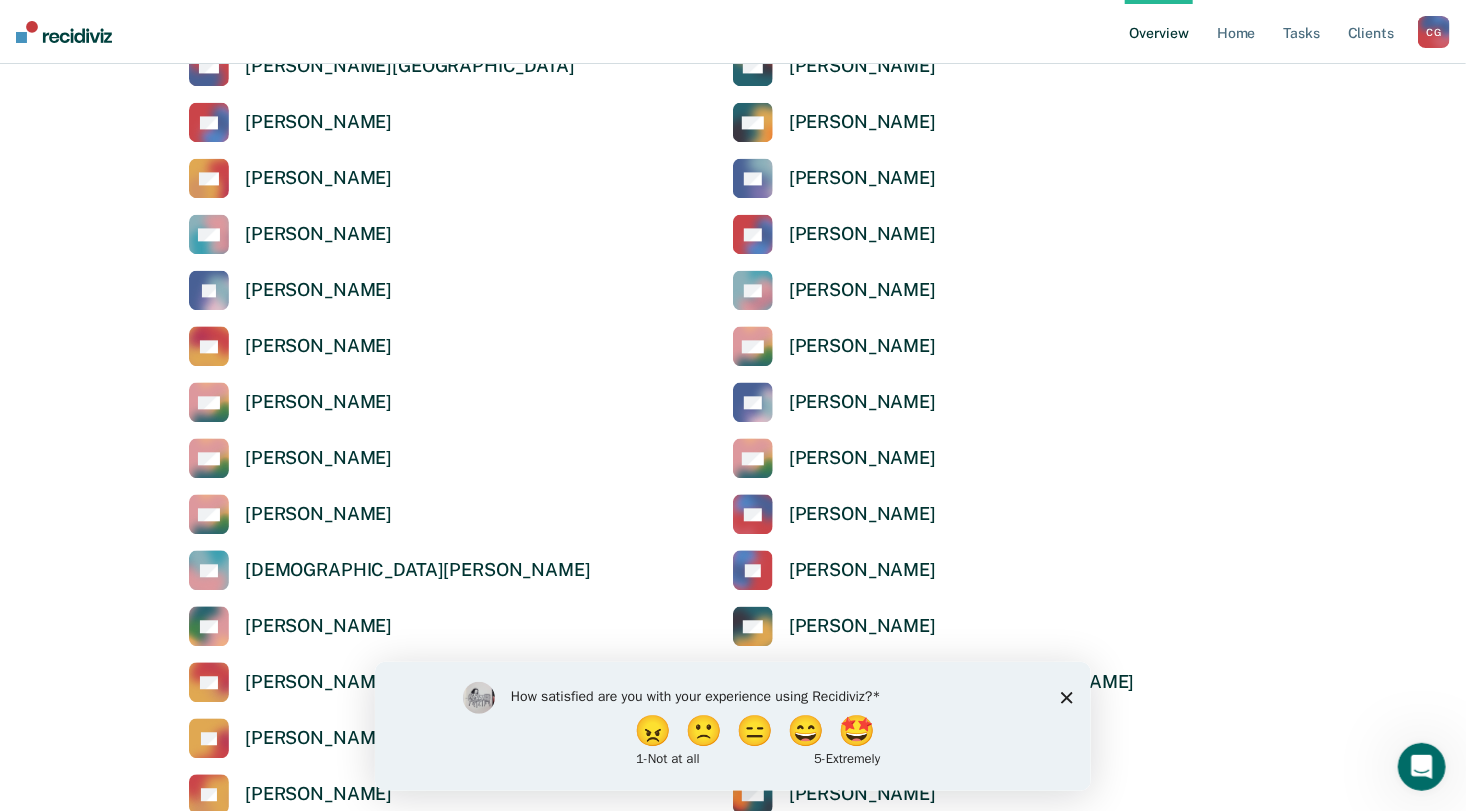 click 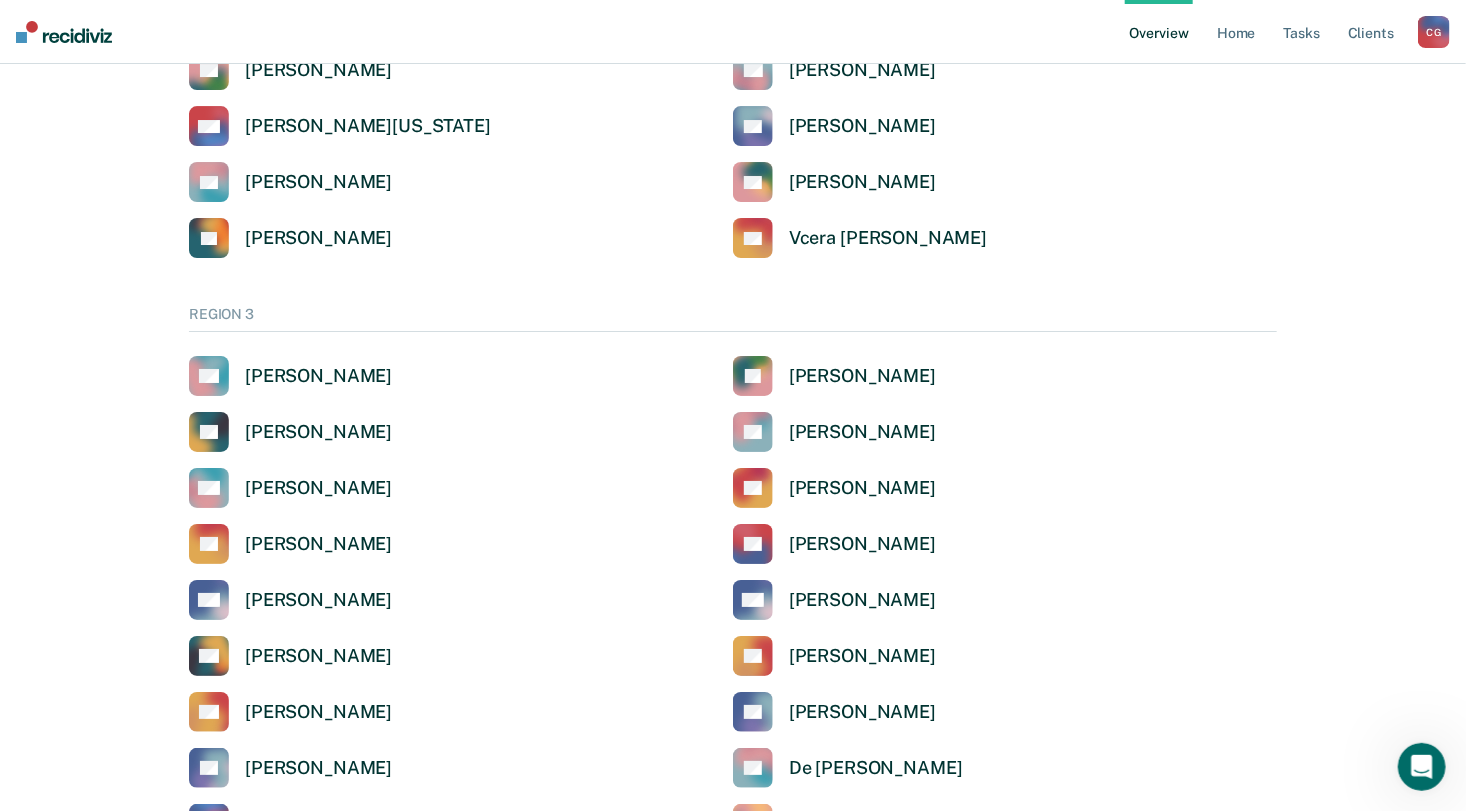 scroll, scrollTop: 3400, scrollLeft: 0, axis: vertical 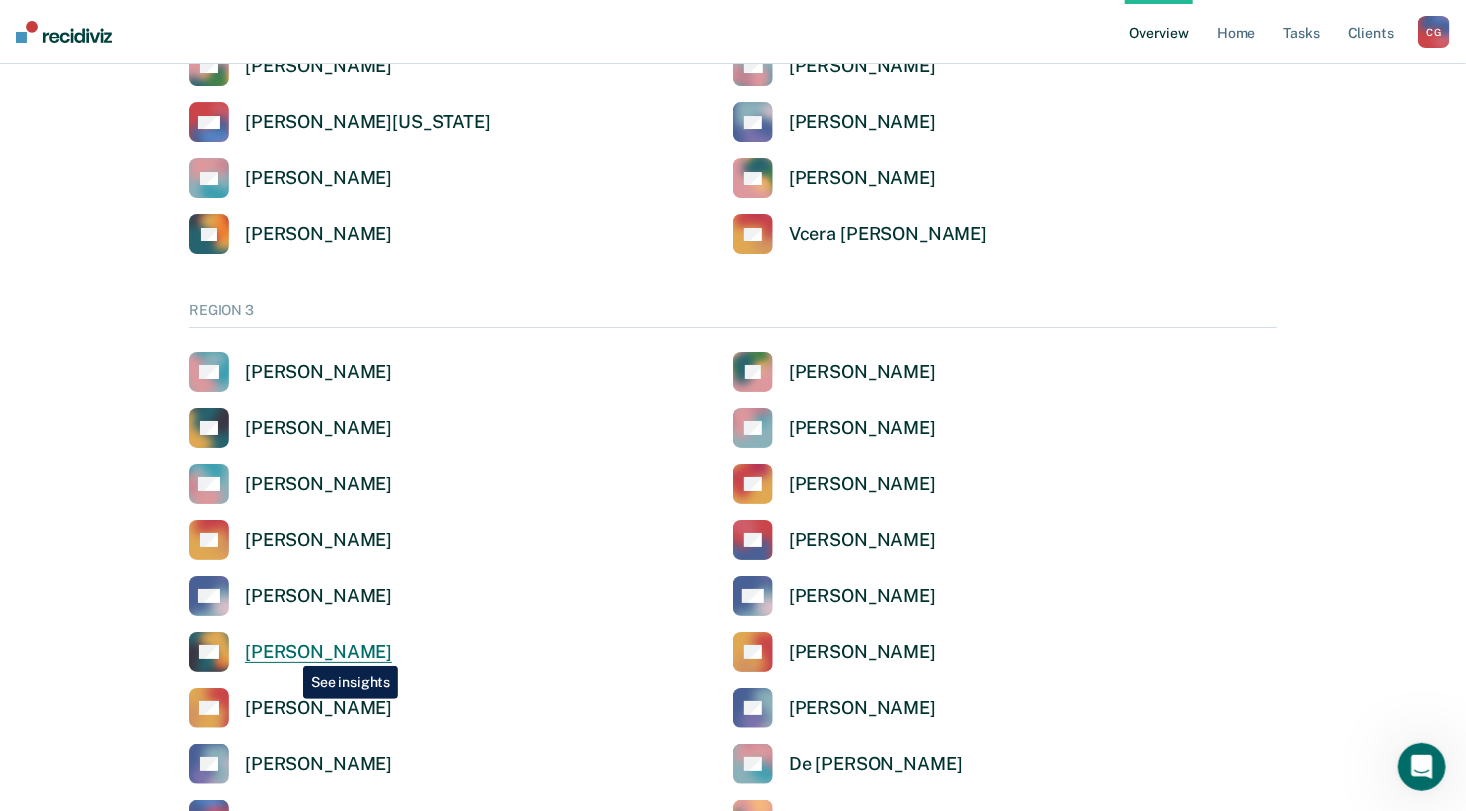click on "[PERSON_NAME]" at bounding box center [318, 652] 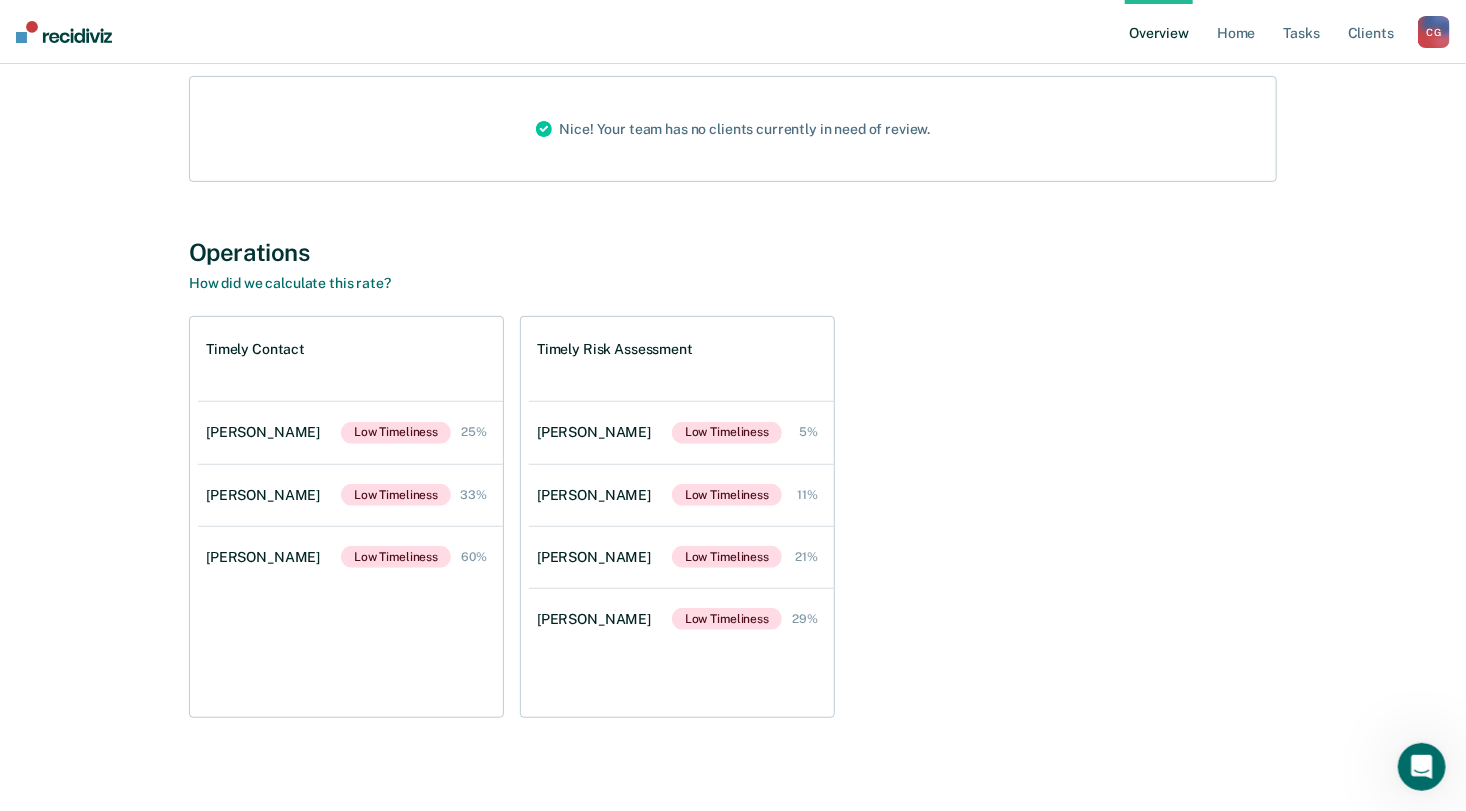 scroll, scrollTop: 262, scrollLeft: 0, axis: vertical 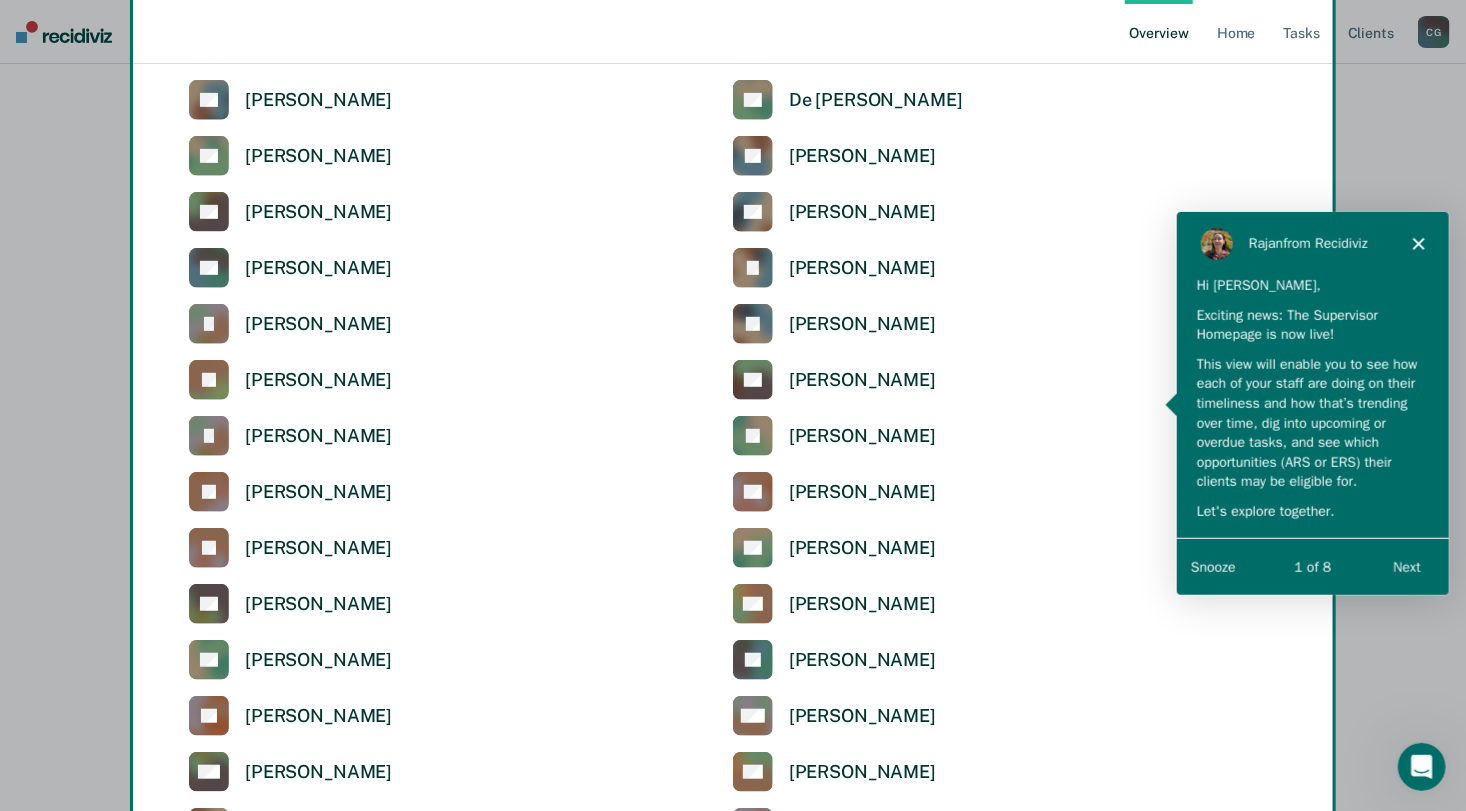 click on "Next" at bounding box center [1405, 565] 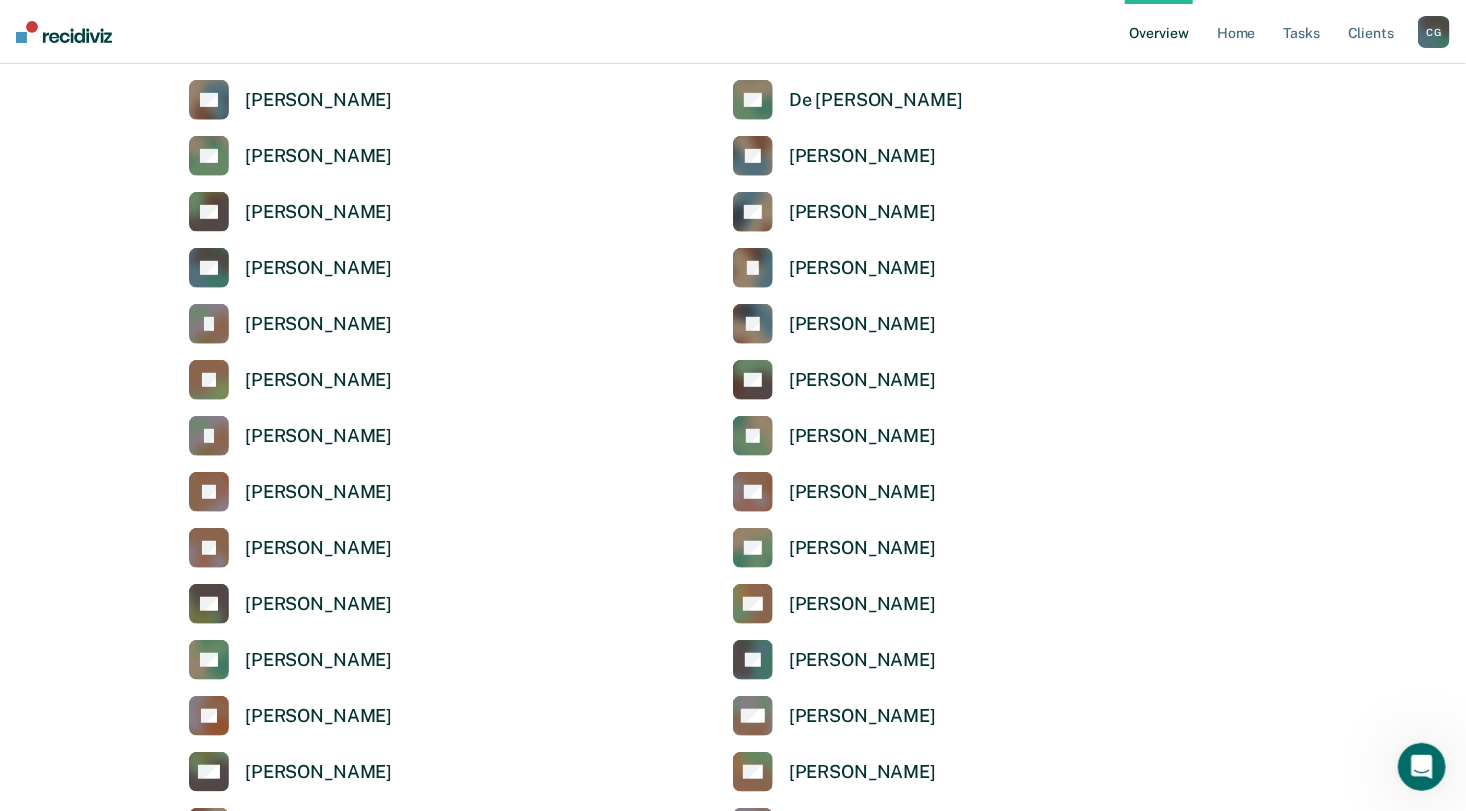 scroll, scrollTop: 0, scrollLeft: 0, axis: both 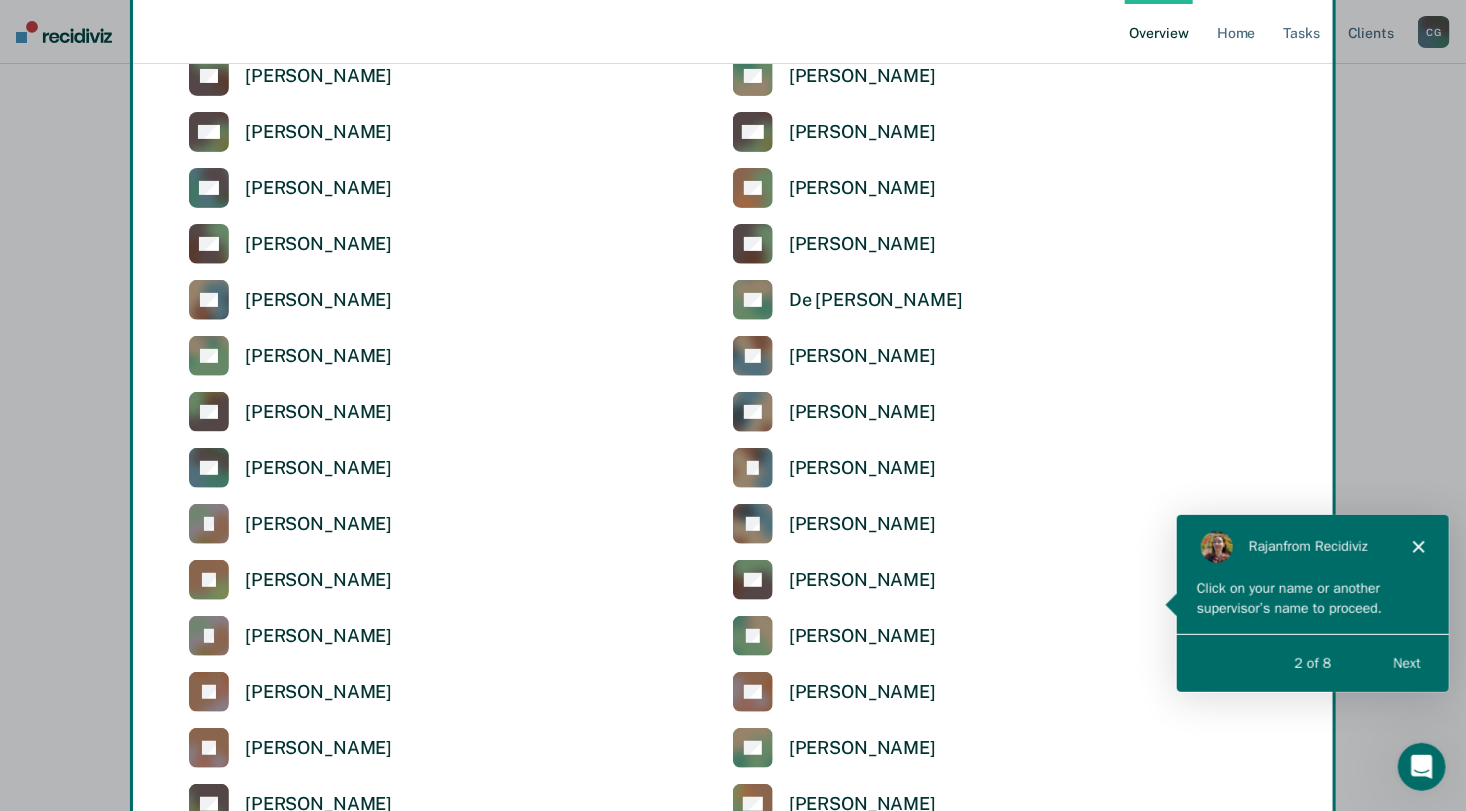 click at bounding box center [733, 405] 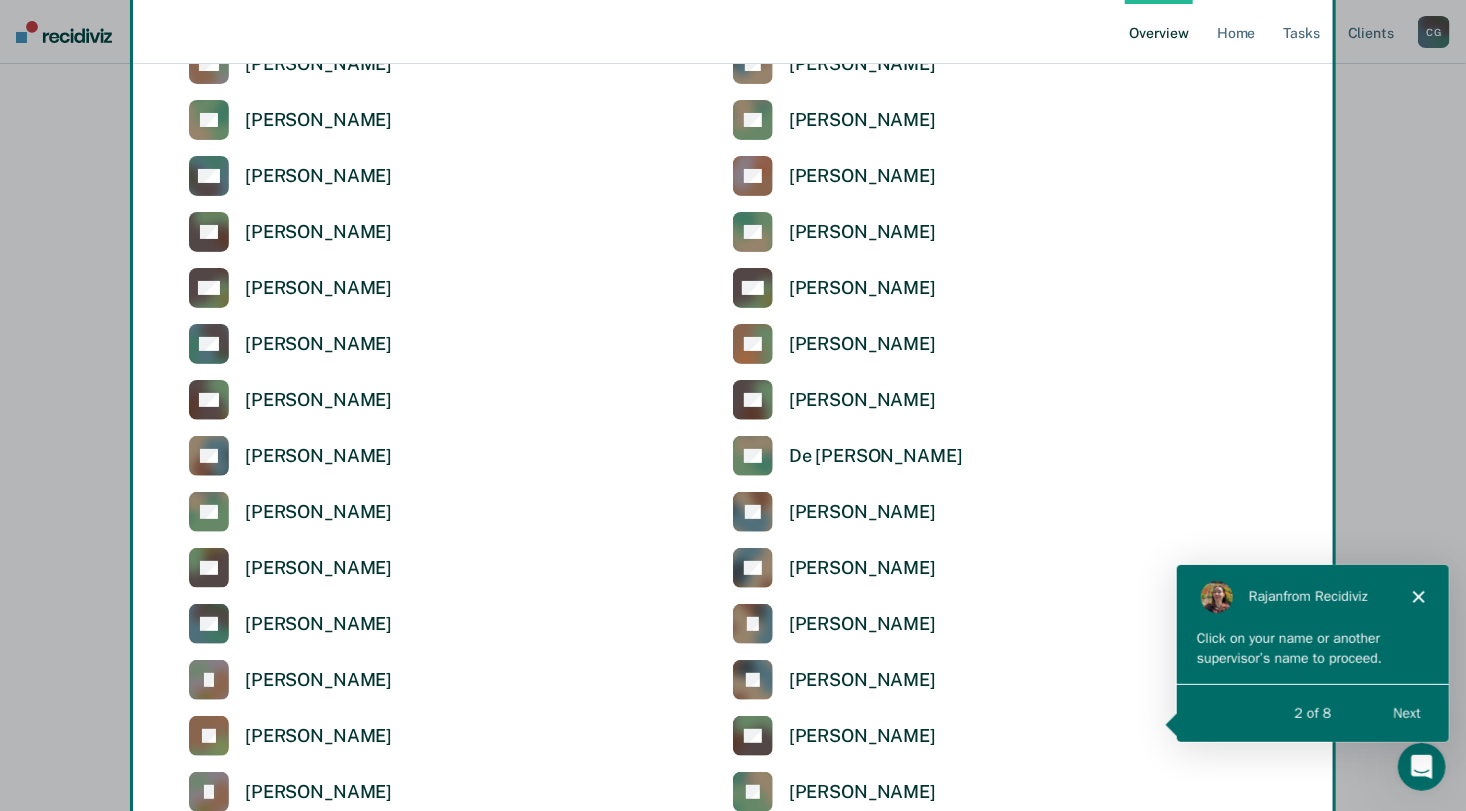 scroll, scrollTop: 3664, scrollLeft: 0, axis: vertical 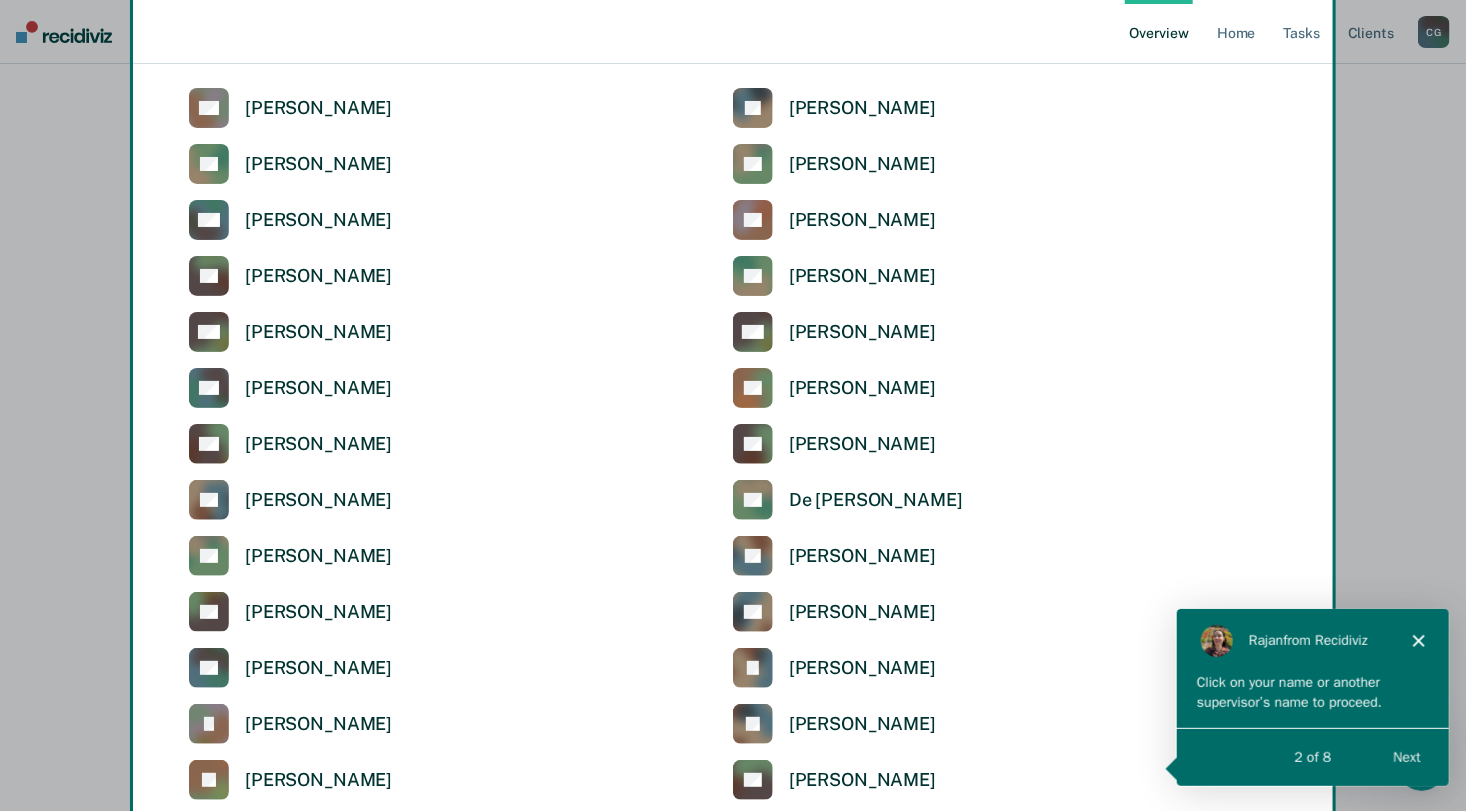 click at bounding box center (733, 405) 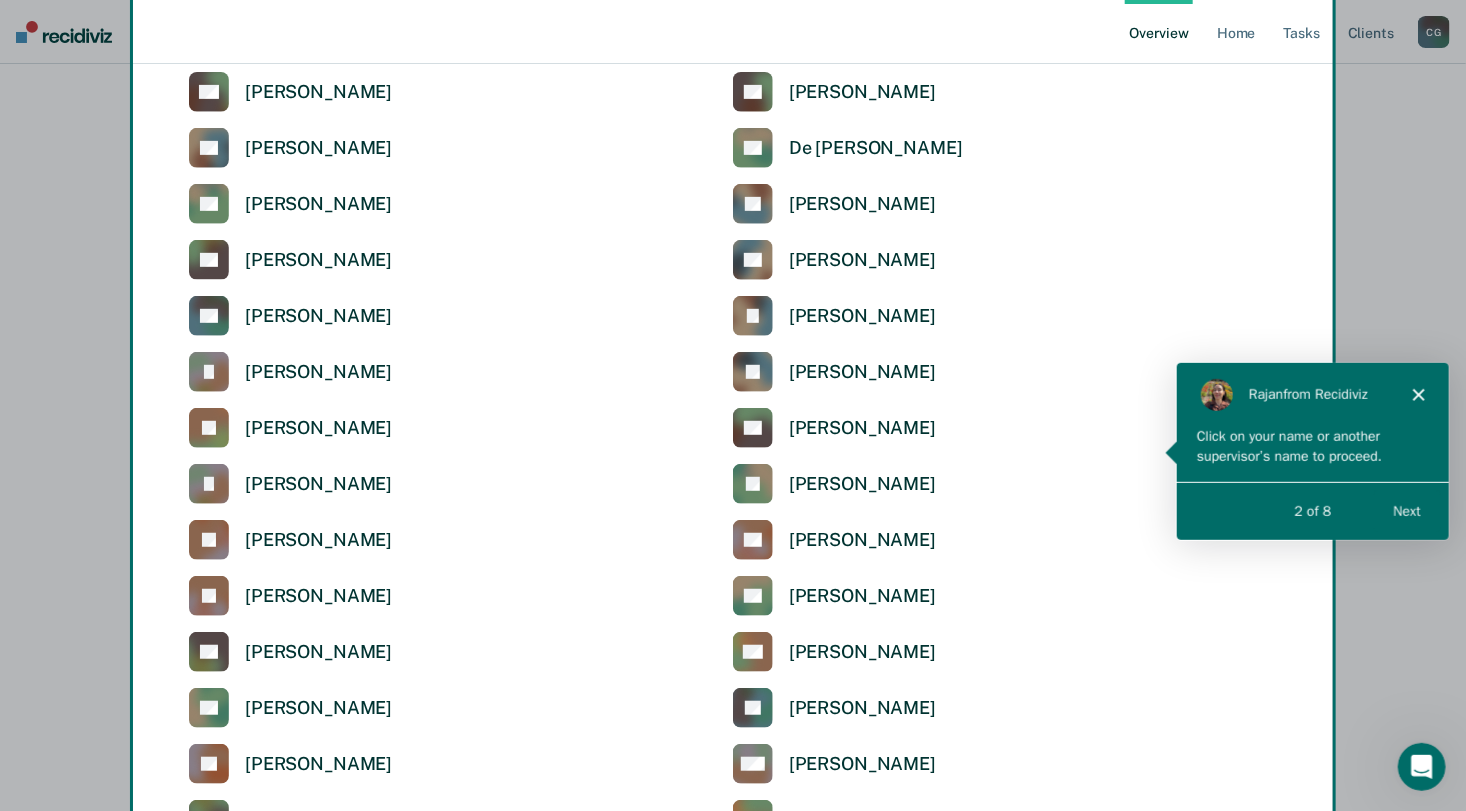 scroll, scrollTop: 4064, scrollLeft: 0, axis: vertical 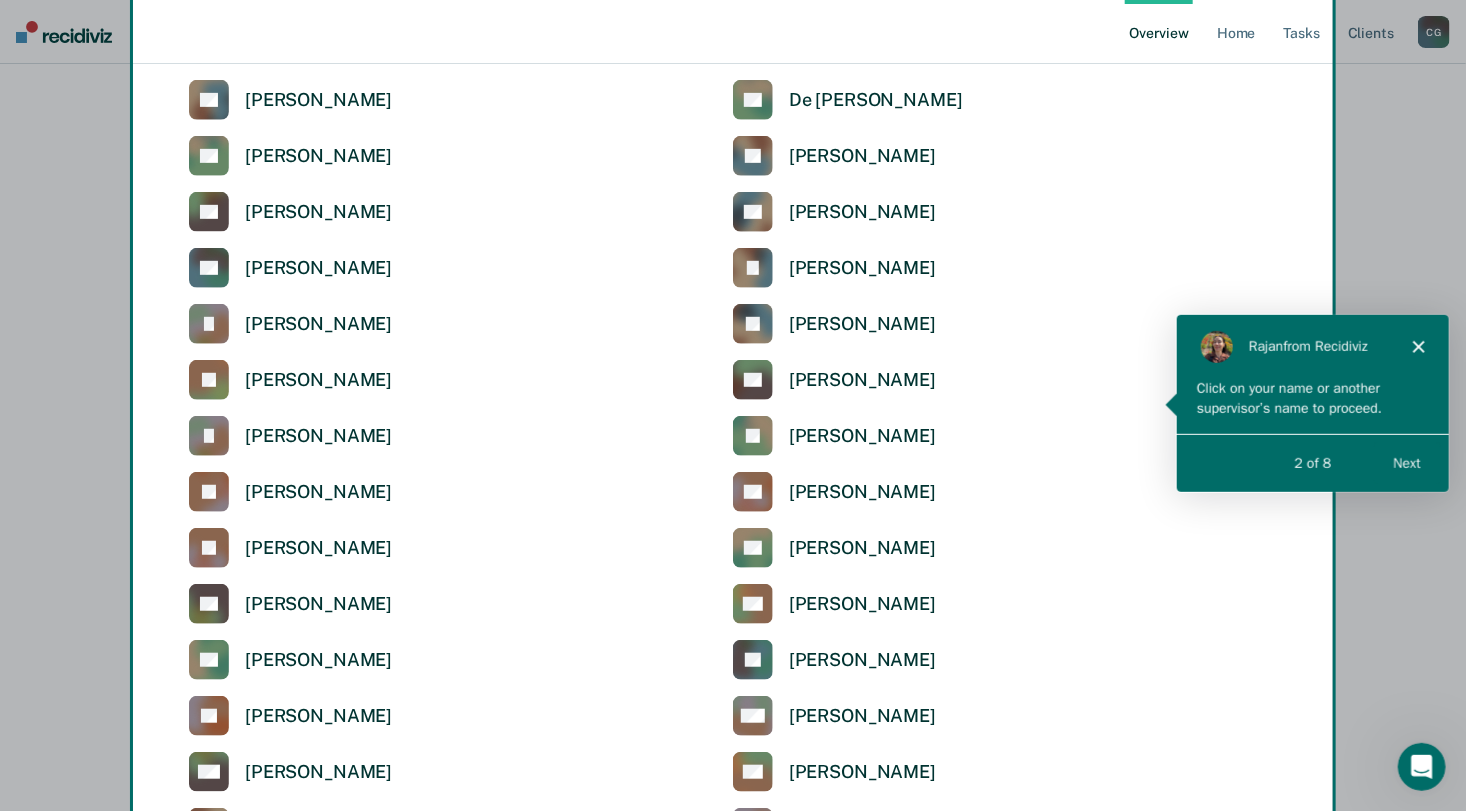 click at bounding box center [733, 405] 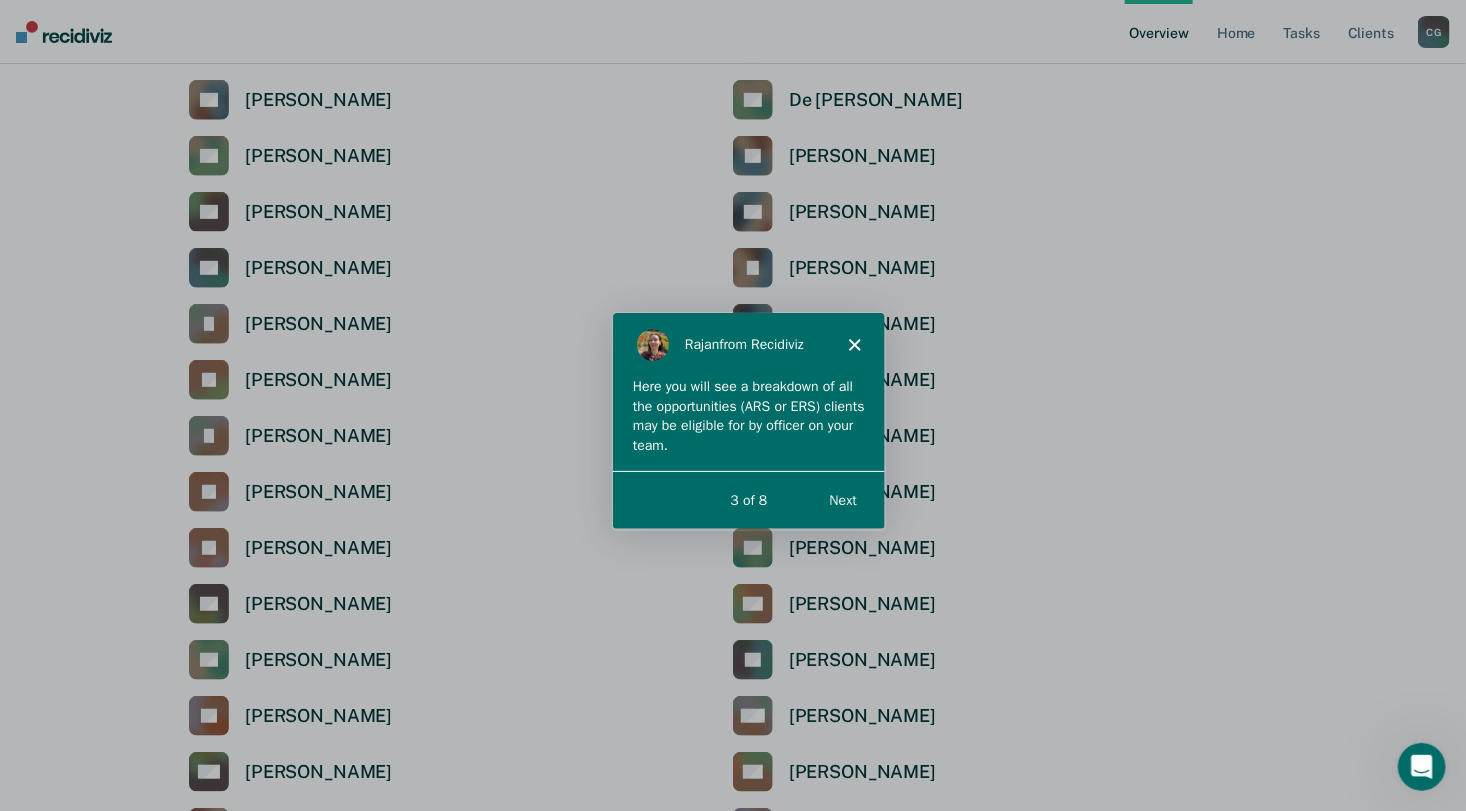scroll, scrollTop: 0, scrollLeft: 0, axis: both 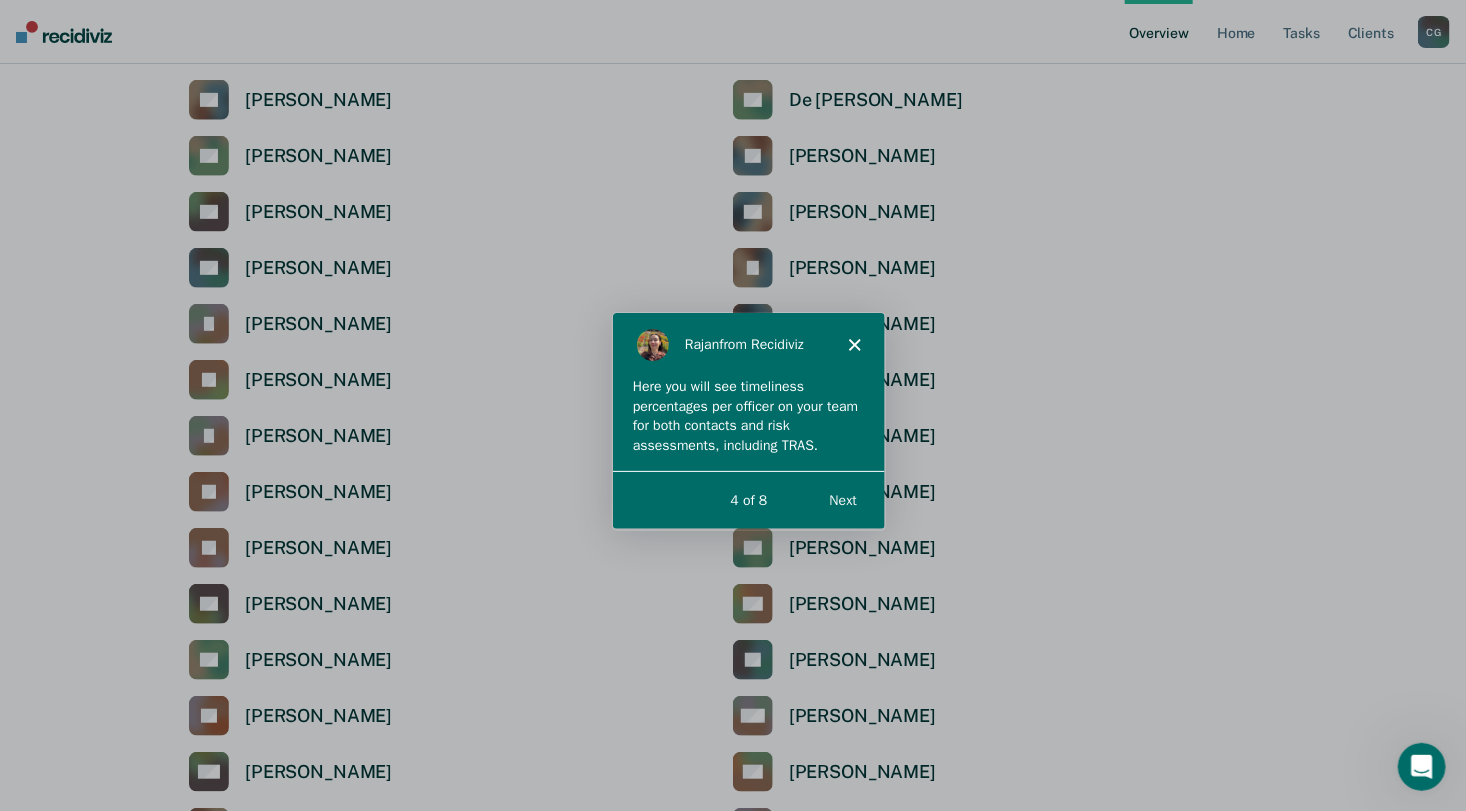 click on "Rajan  from Recidiviz" at bounding box center (747, 344) 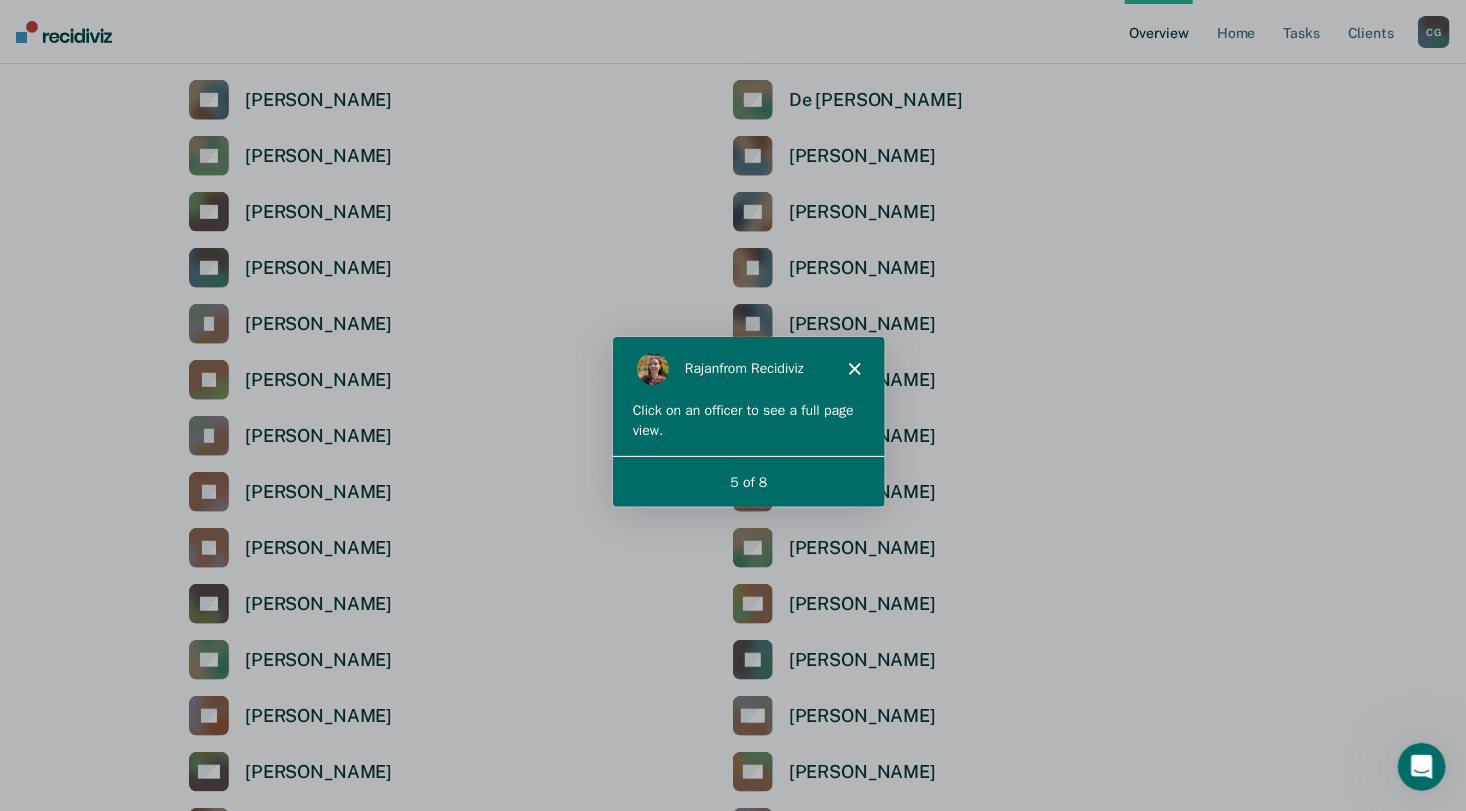 scroll, scrollTop: 0, scrollLeft: 0, axis: both 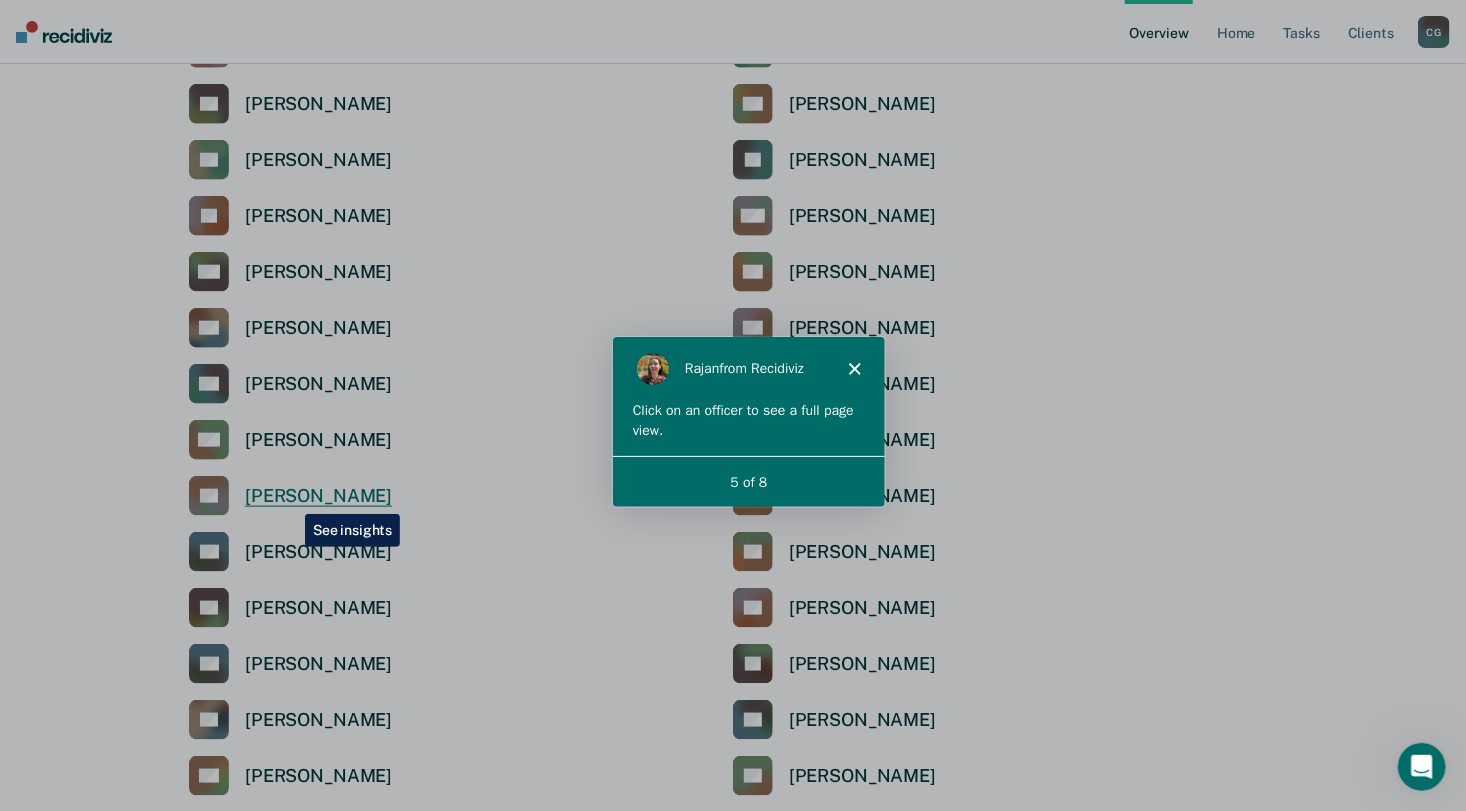 click on "[PERSON_NAME]" at bounding box center [318, 496] 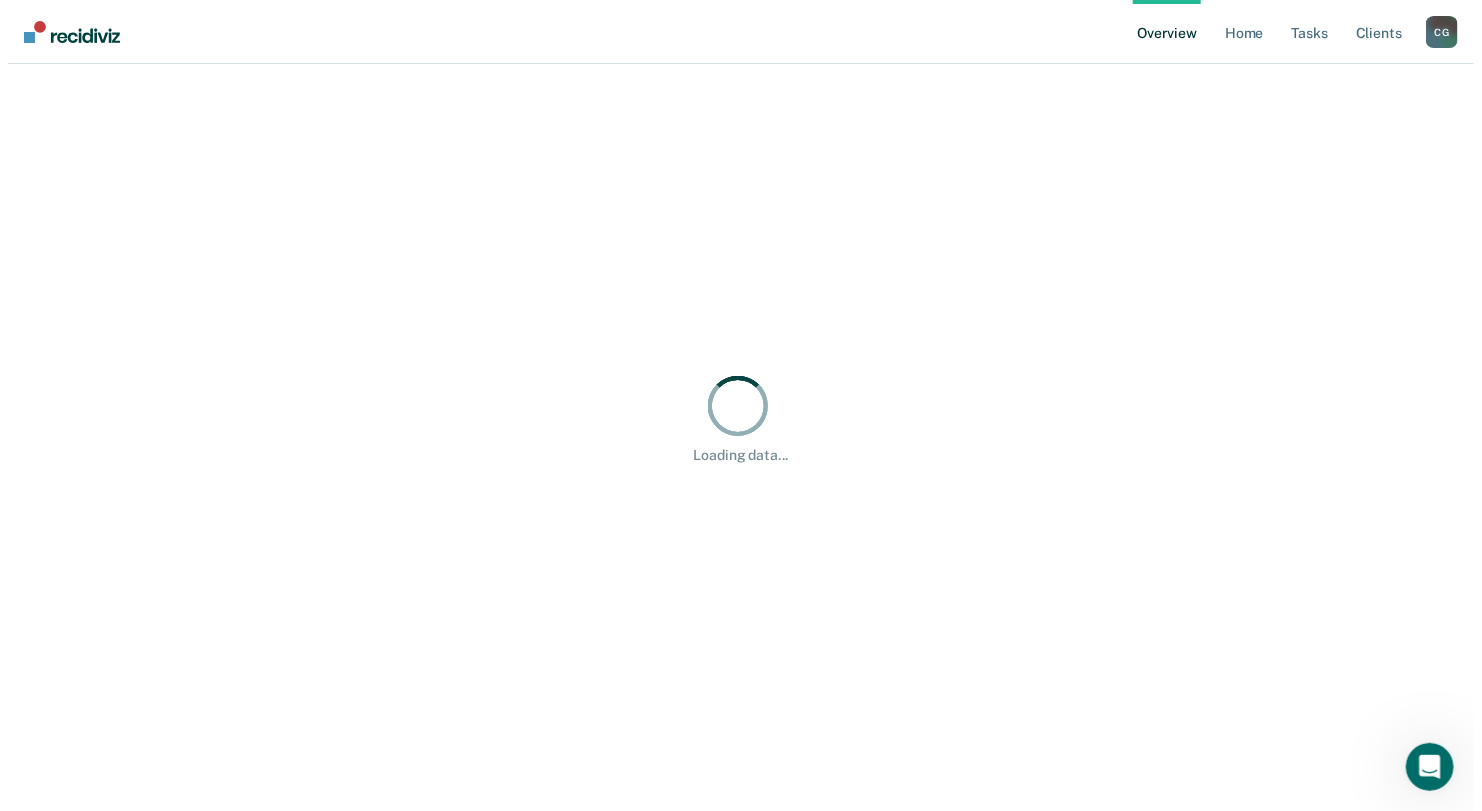 scroll, scrollTop: 0, scrollLeft: 0, axis: both 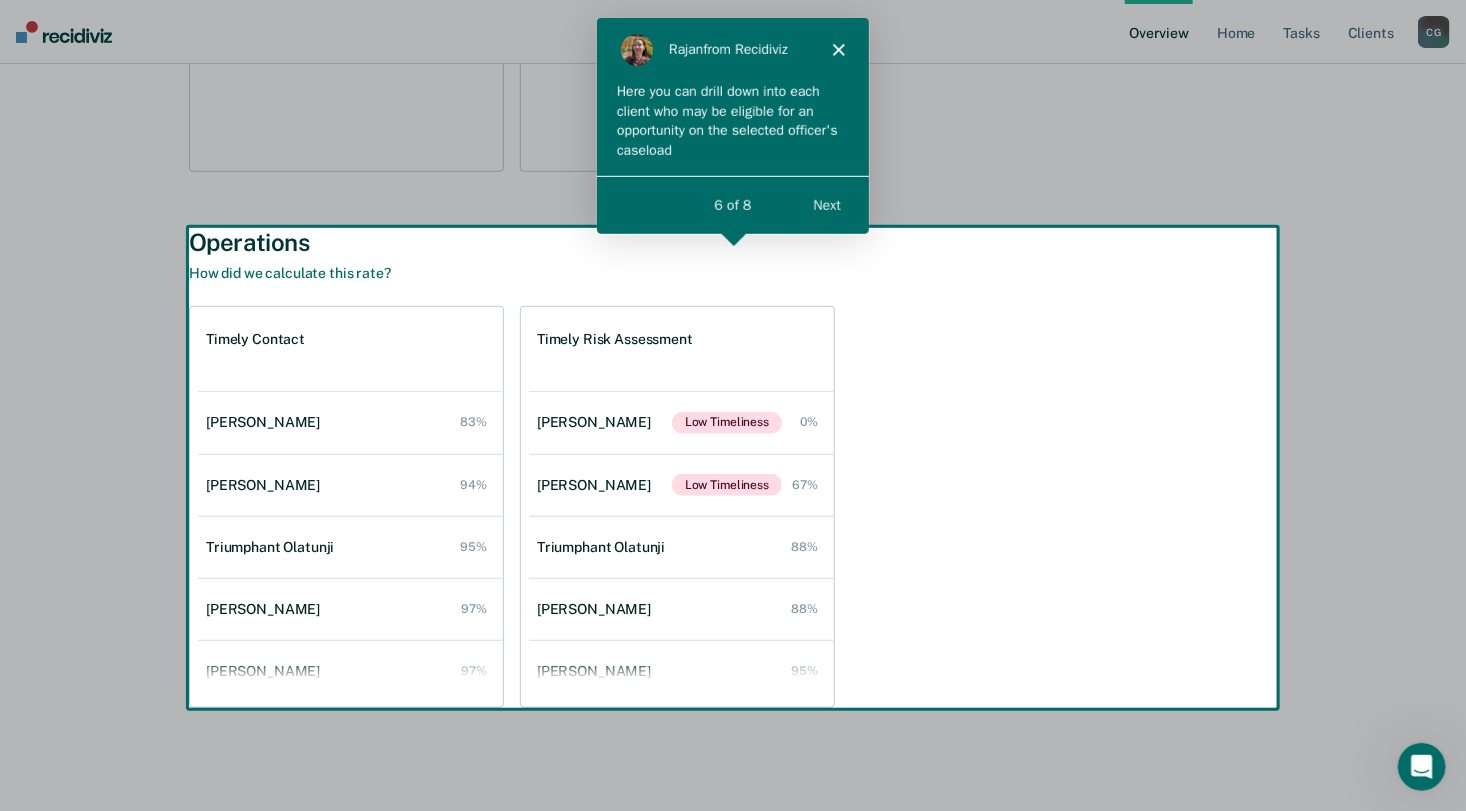 click on "Next" at bounding box center [826, 204] 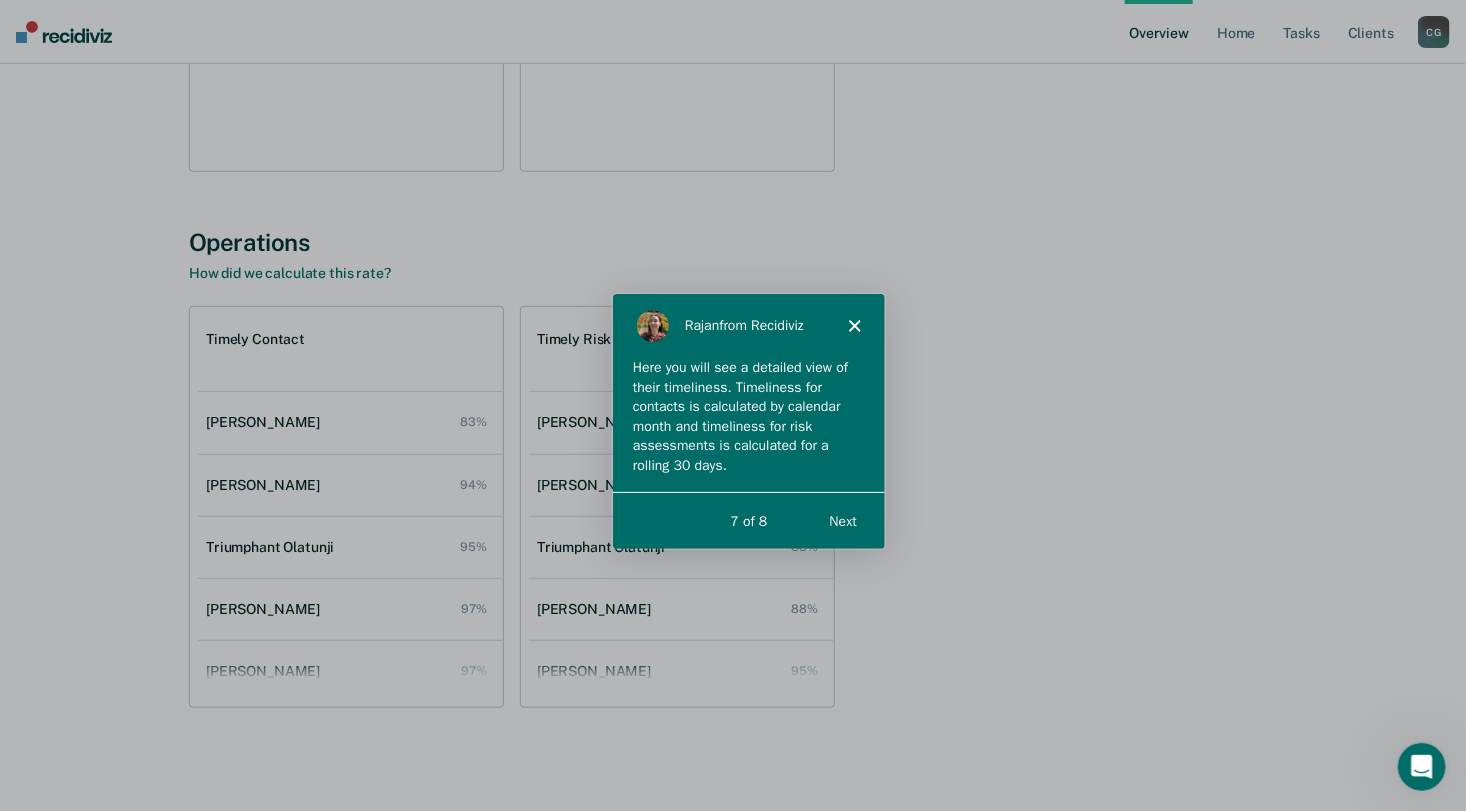 scroll, scrollTop: 0, scrollLeft: 0, axis: both 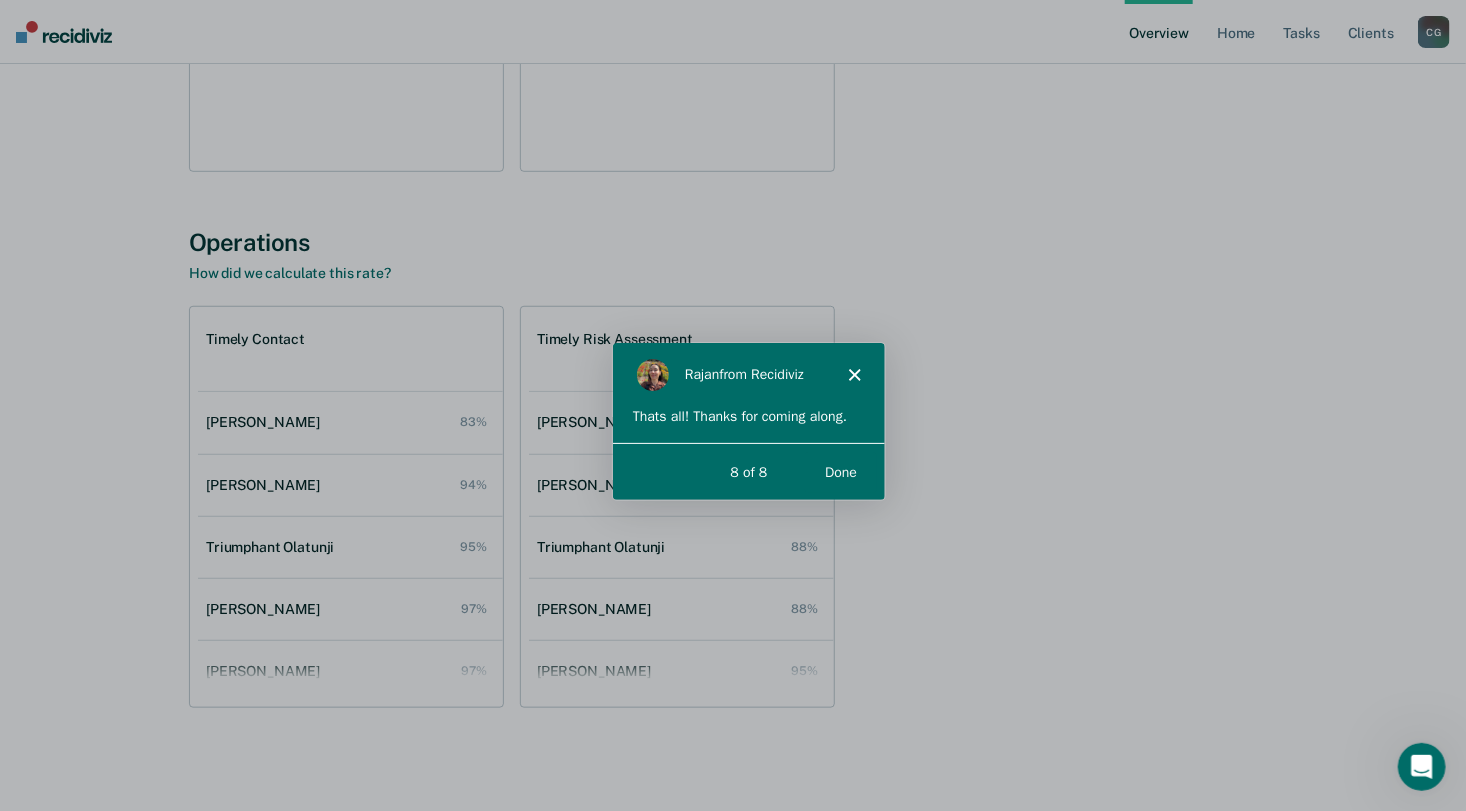 click on "Done" at bounding box center [839, 470] 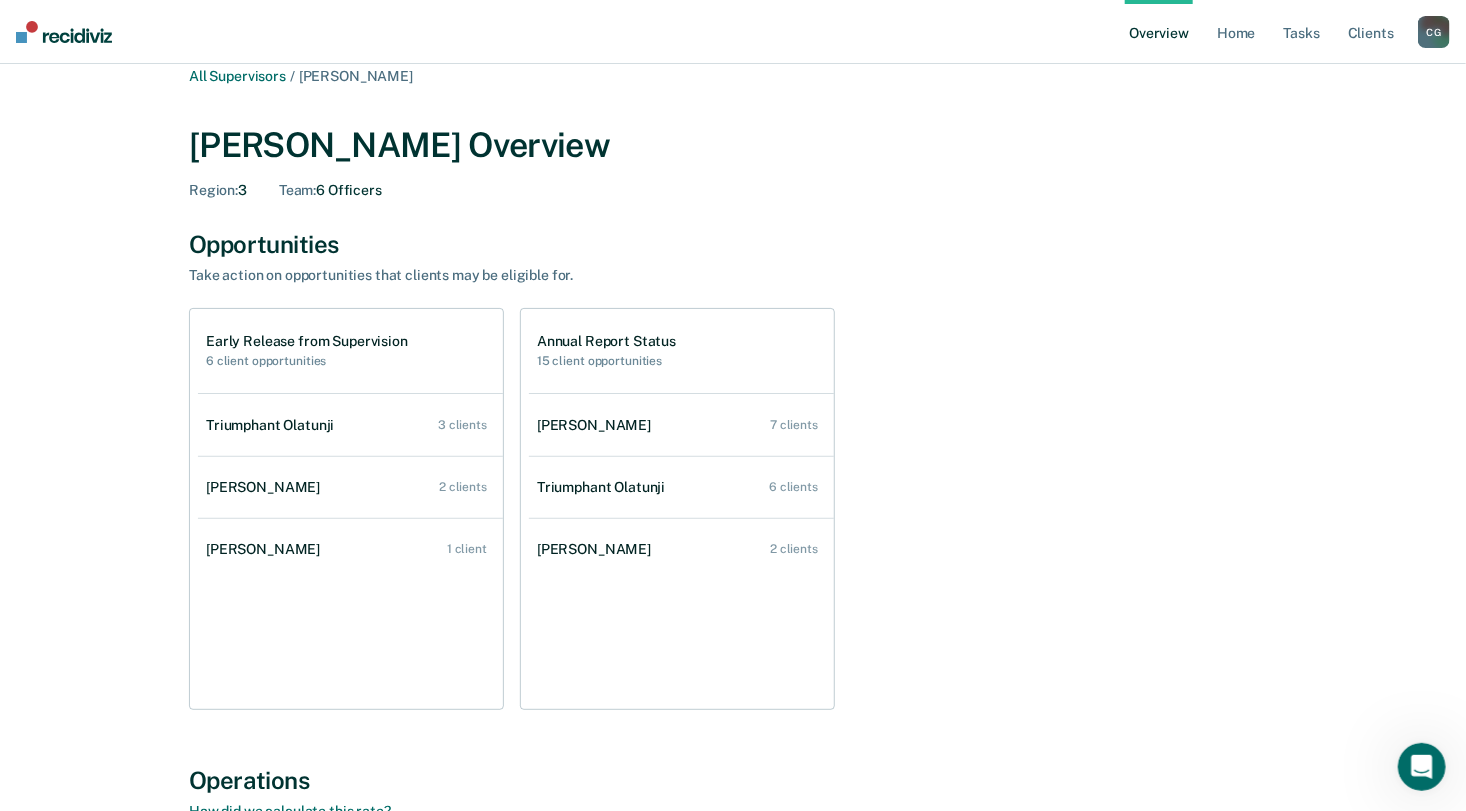 scroll, scrollTop: 0, scrollLeft: 0, axis: both 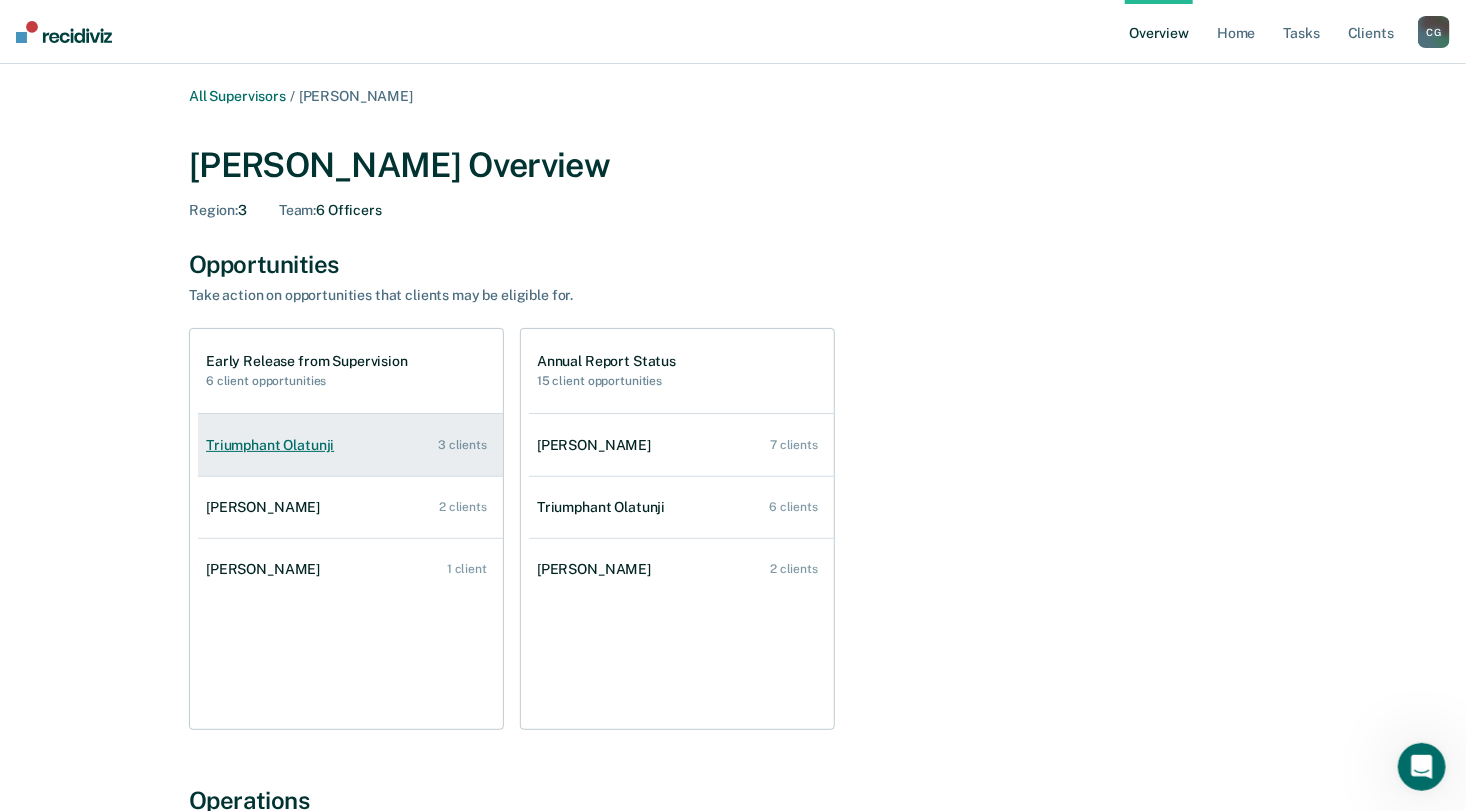 click on "Triumphant Olatunji   3 clients" at bounding box center [350, 445] 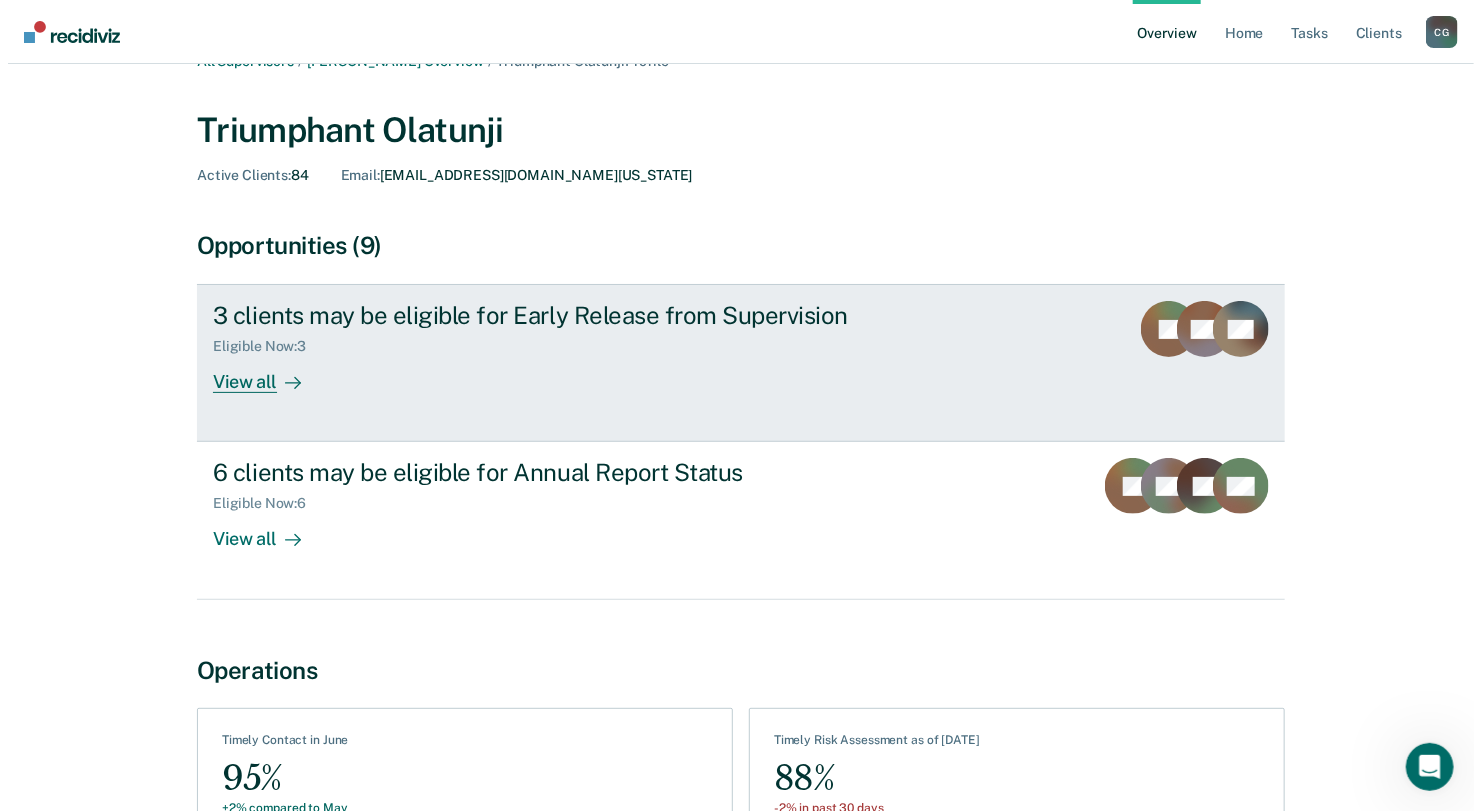 scroll, scrollTop: 0, scrollLeft: 0, axis: both 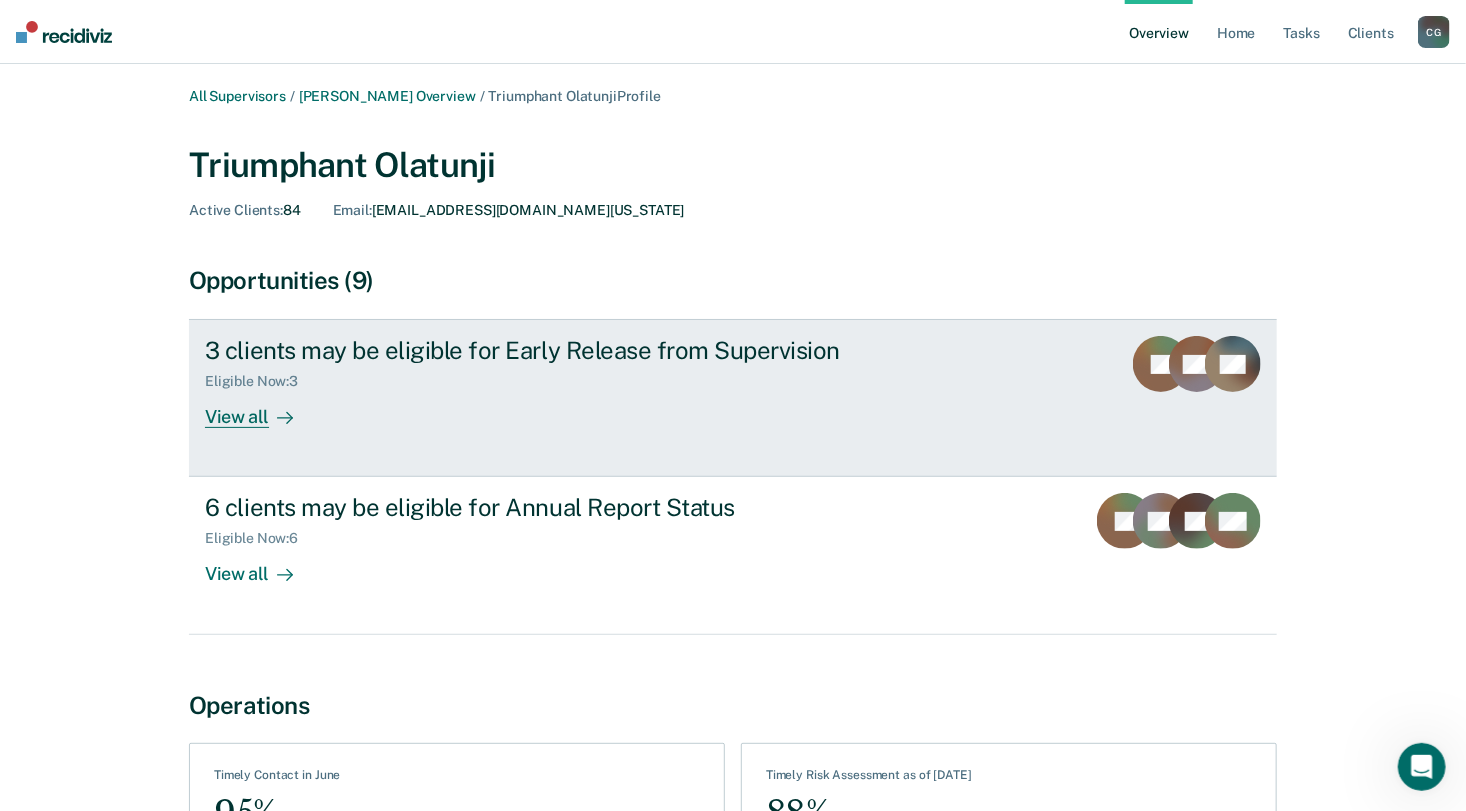 click on "View all" at bounding box center (261, 409) 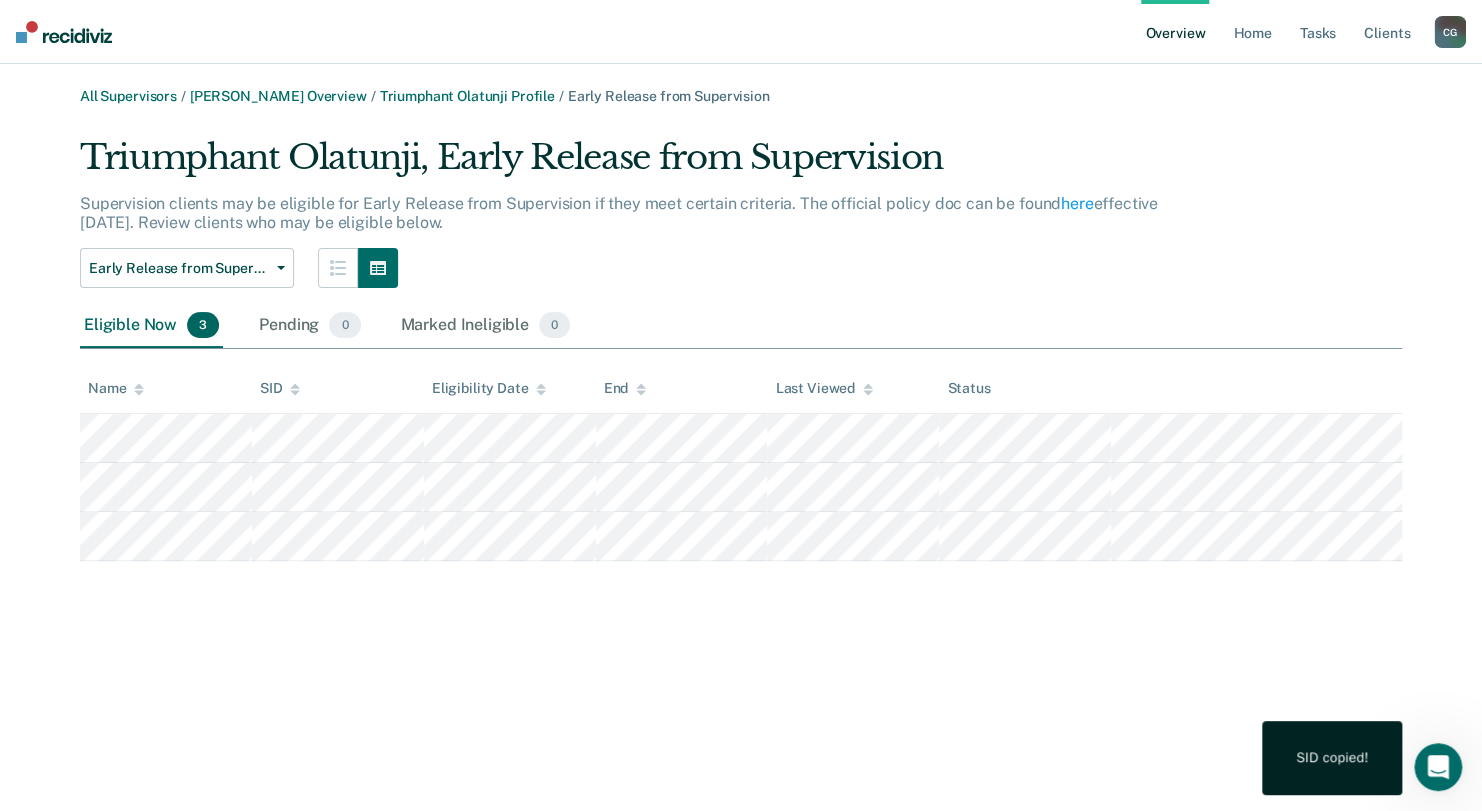 click on "SID copied!" at bounding box center (1332, 758) 